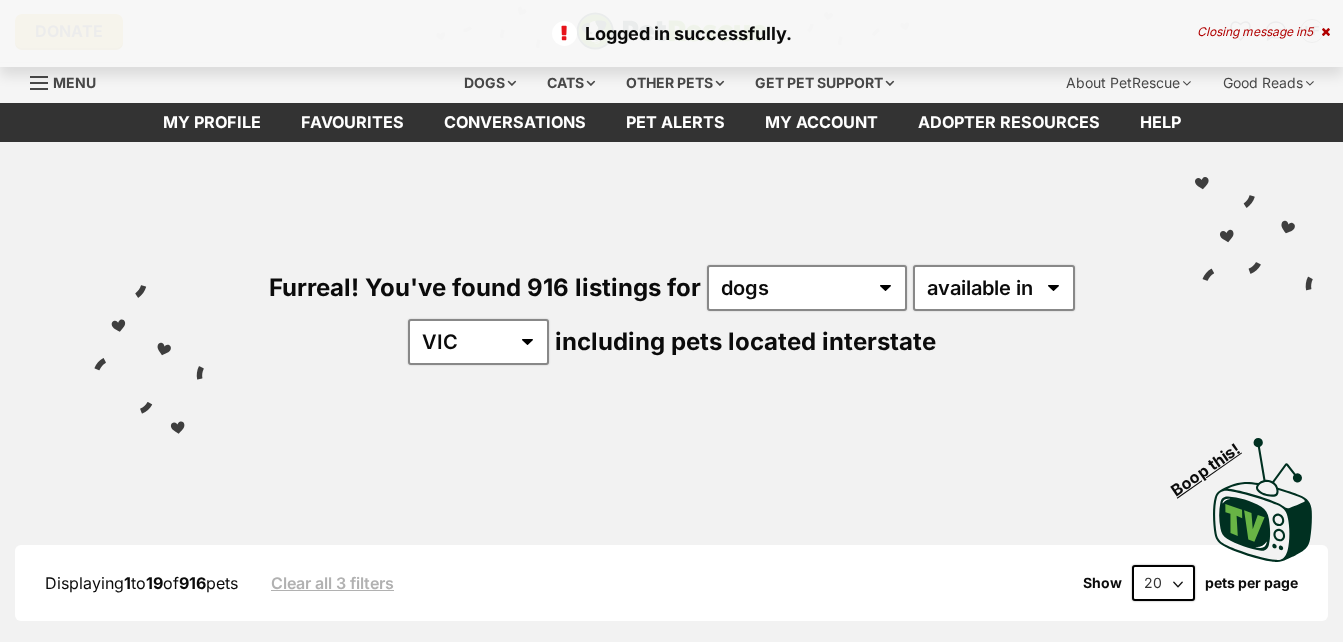 scroll, scrollTop: 0, scrollLeft: 0, axis: both 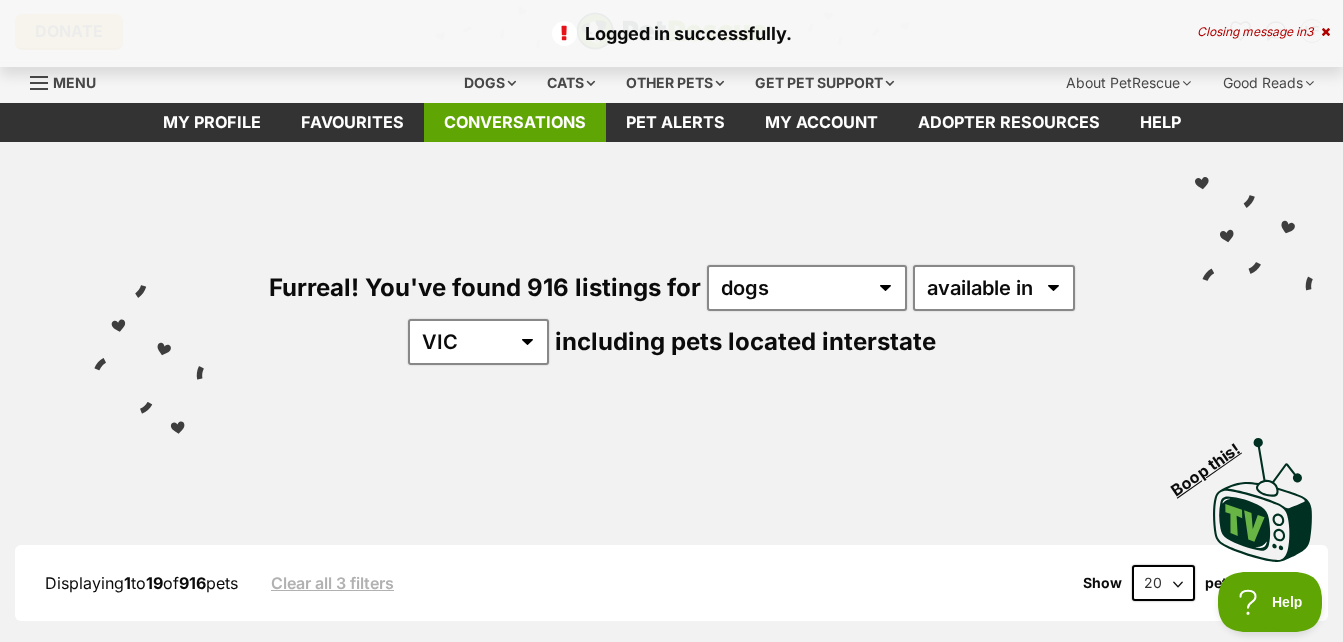 click on "Conversations" at bounding box center [515, 122] 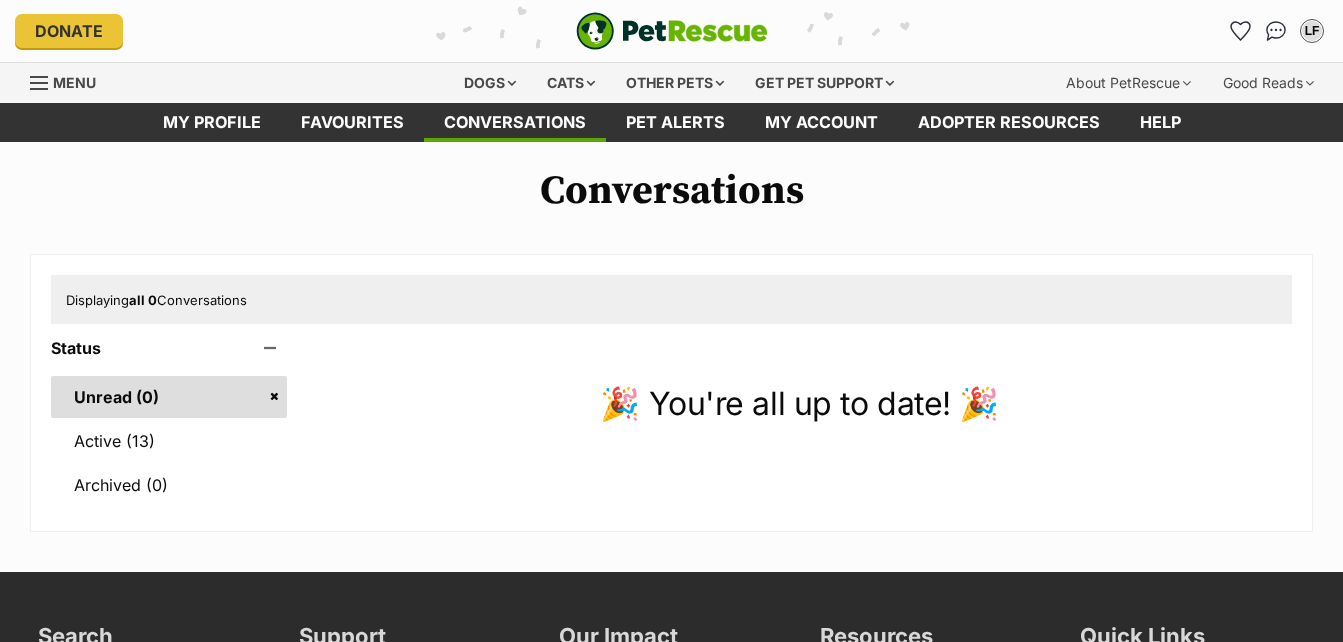 scroll, scrollTop: 0, scrollLeft: 0, axis: both 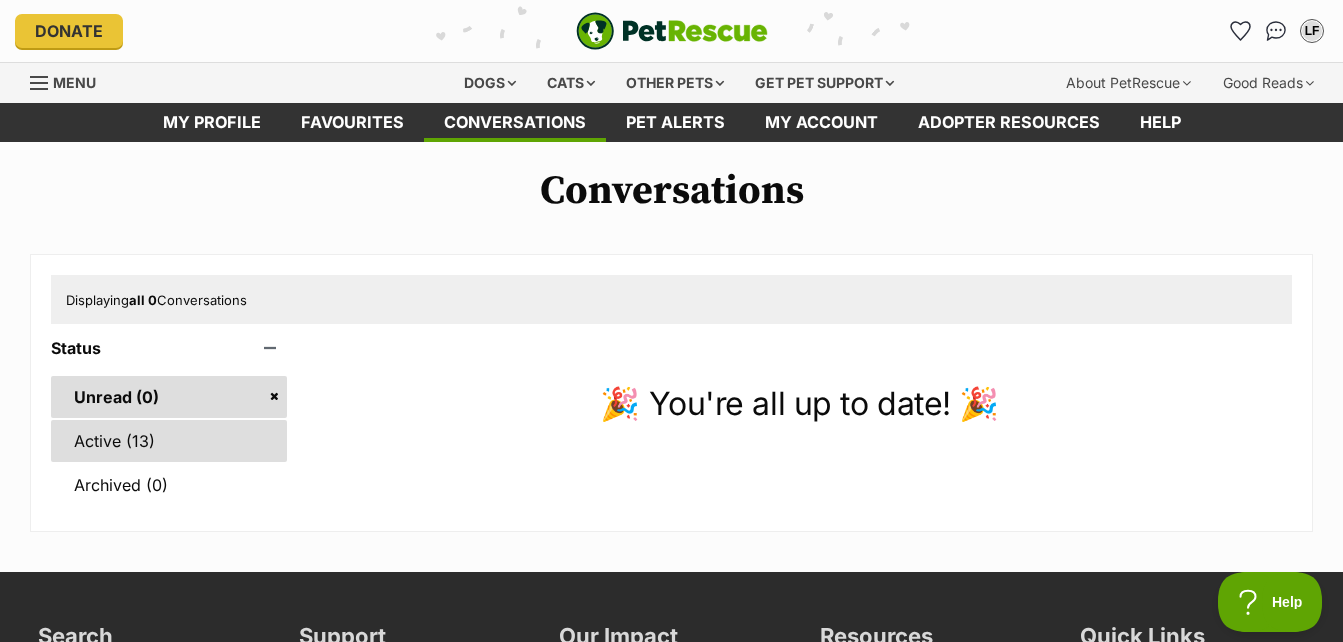 click on "Active (13)" at bounding box center (169, 441) 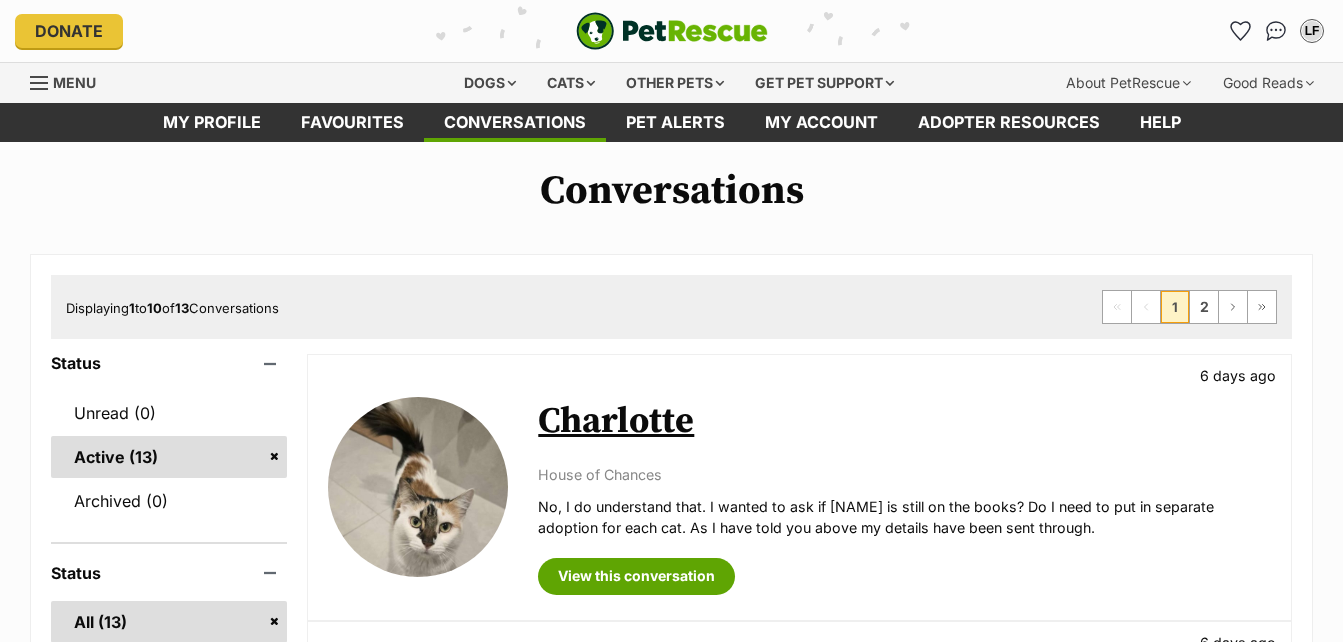scroll, scrollTop: 0, scrollLeft: 0, axis: both 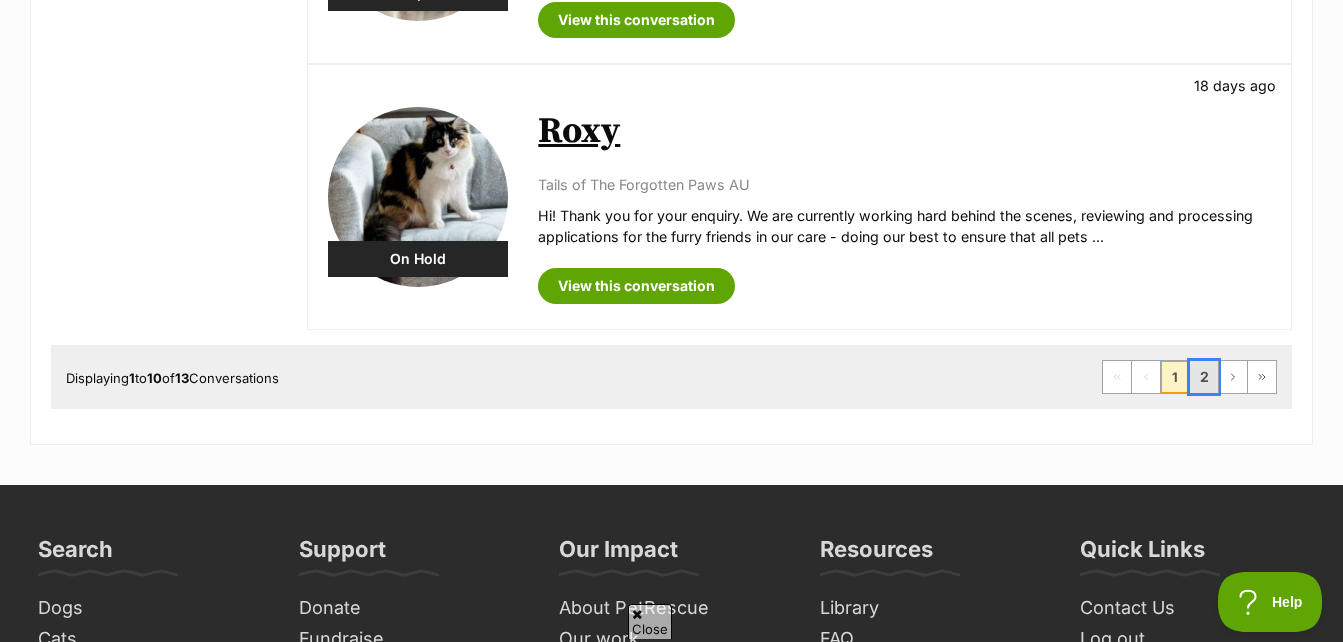 click on "2" at bounding box center [1204, 377] 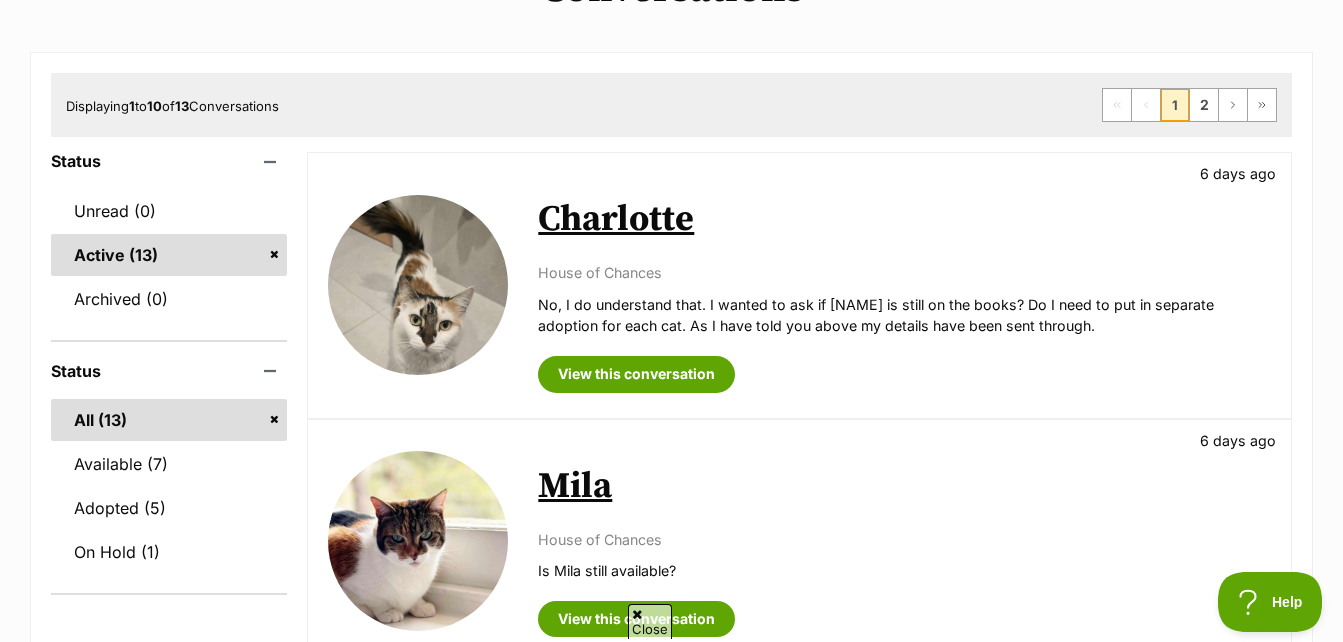 scroll, scrollTop: 200, scrollLeft: 0, axis: vertical 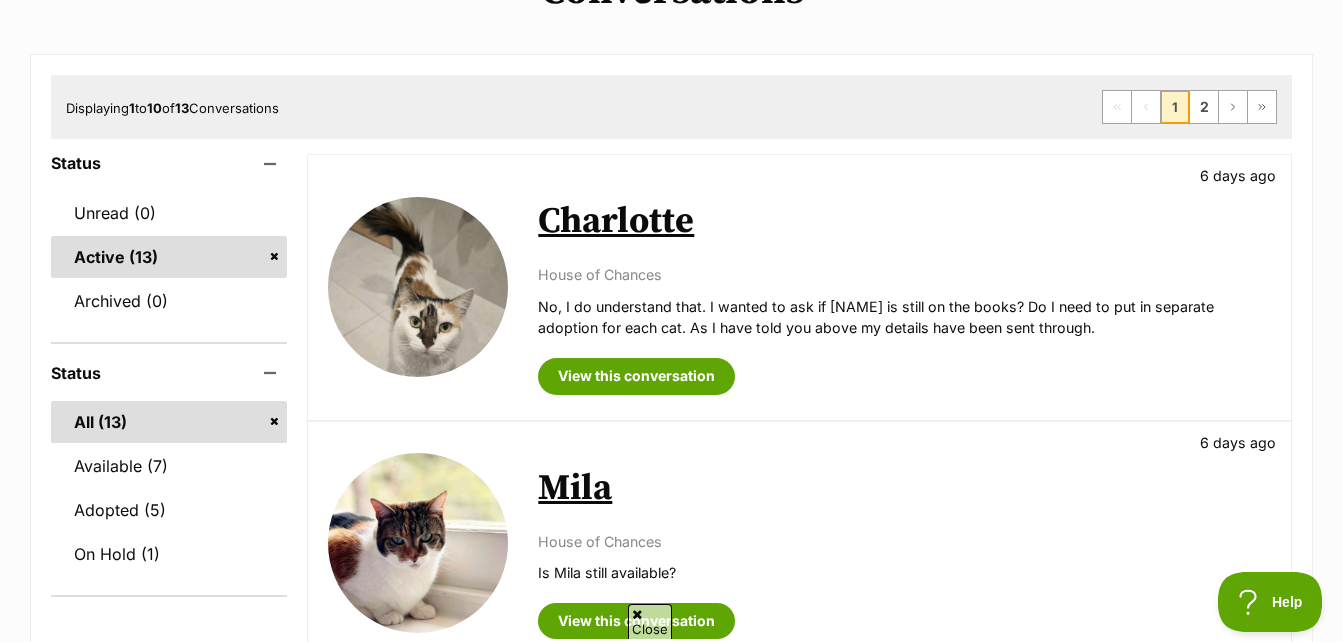 click on "Charlotte" at bounding box center [616, 221] 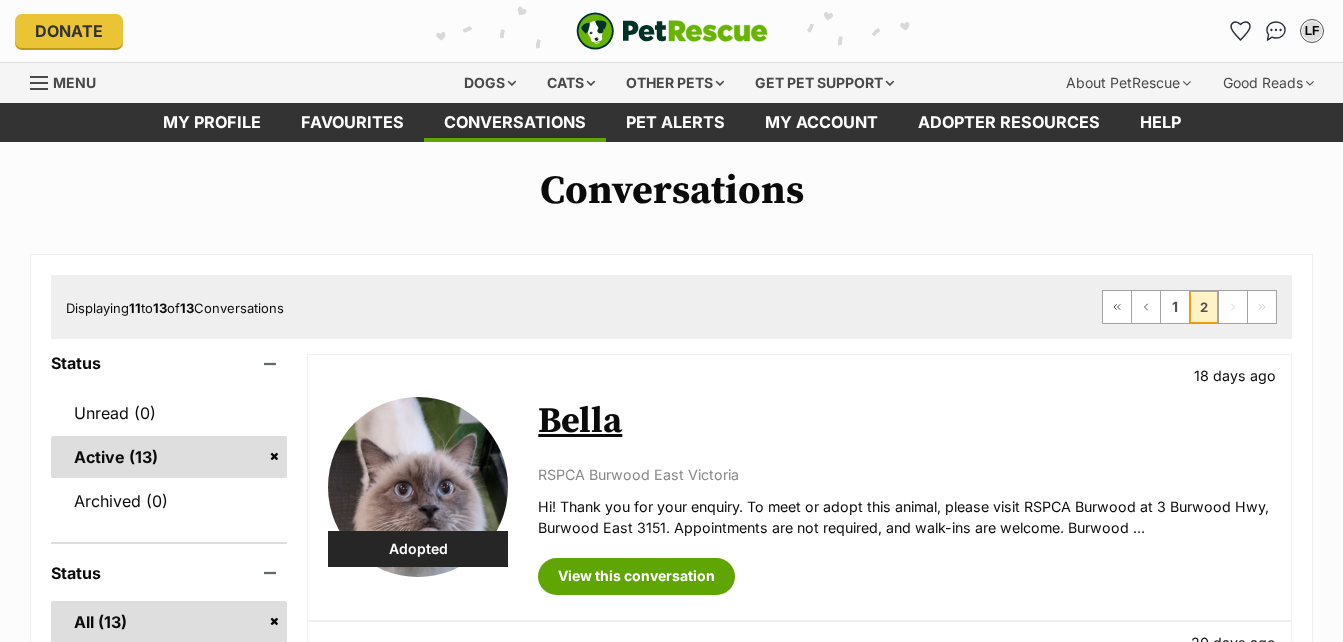 scroll, scrollTop: 0, scrollLeft: 0, axis: both 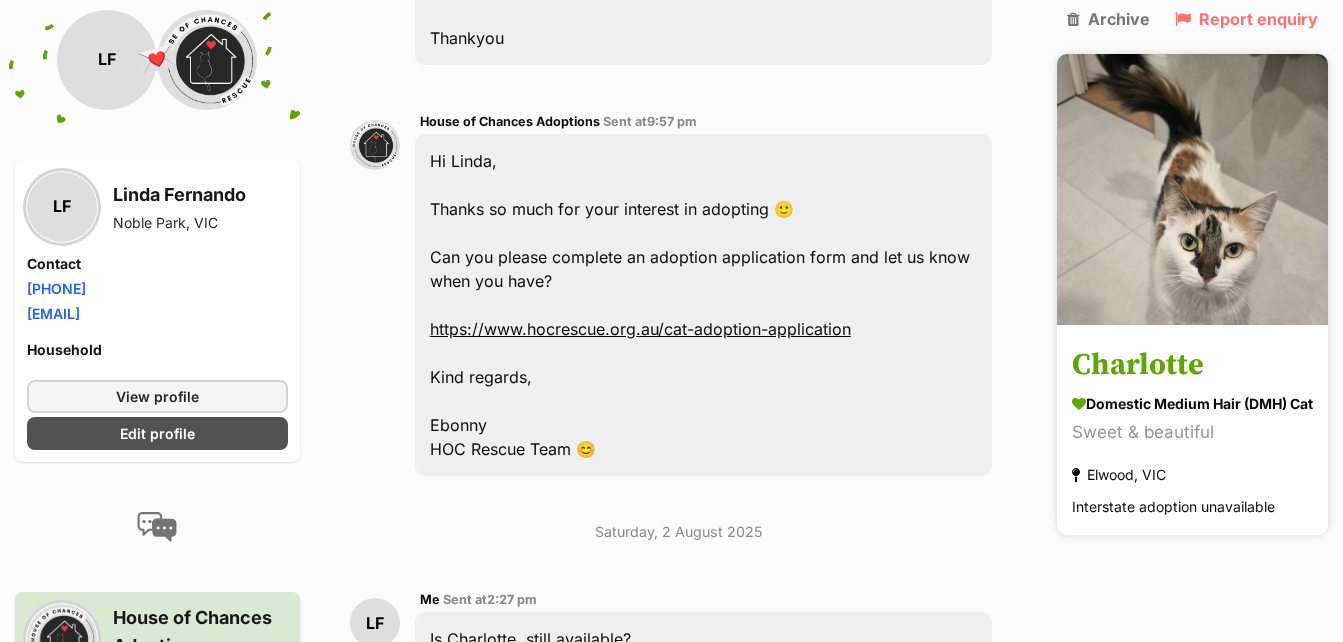 click on "Charlotte" at bounding box center (1192, 366) 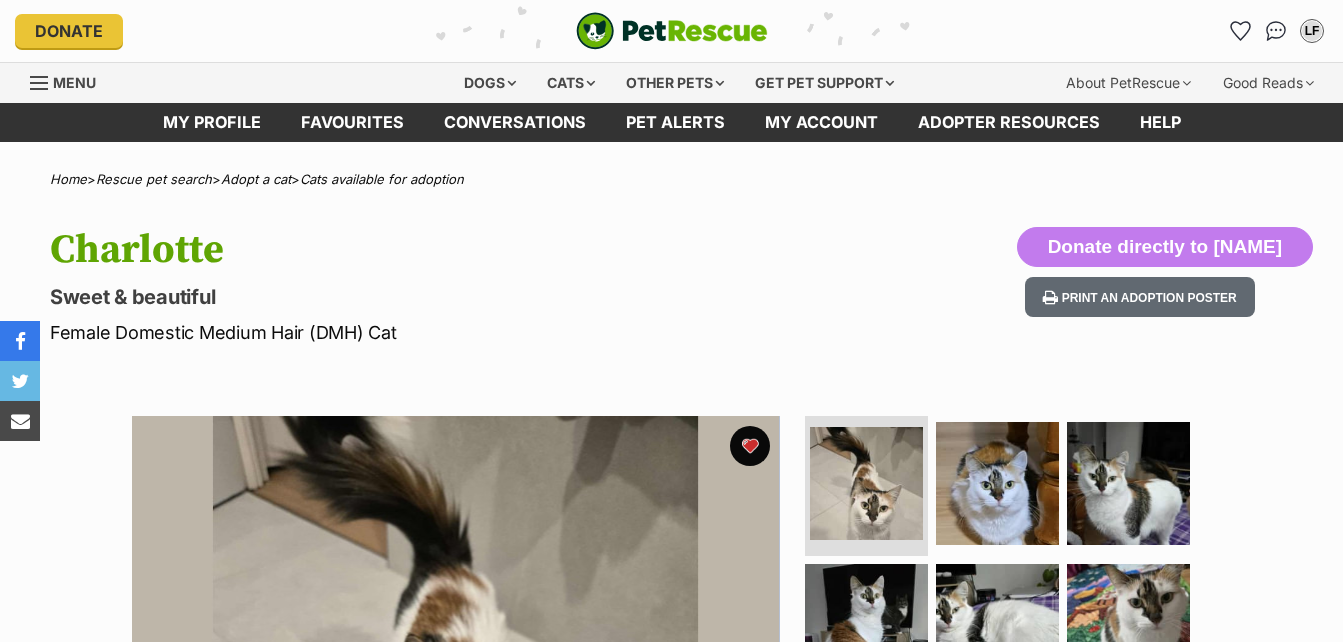 scroll, scrollTop: 0, scrollLeft: 0, axis: both 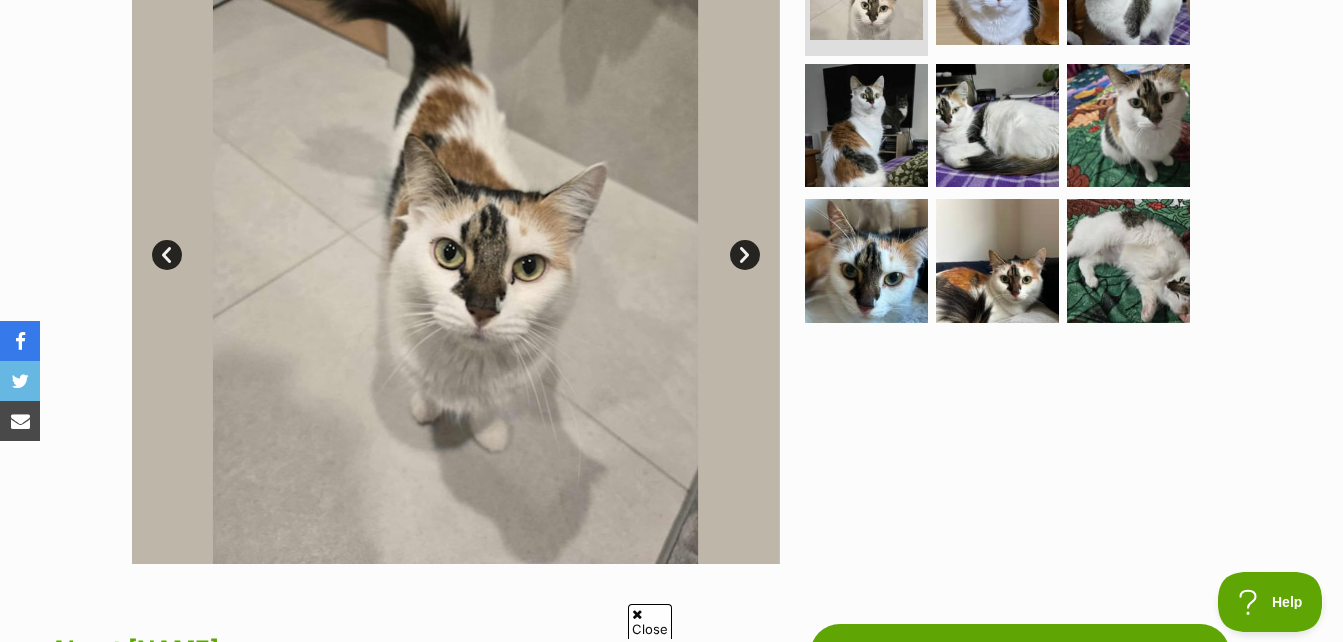 click on "Next" at bounding box center (745, 255) 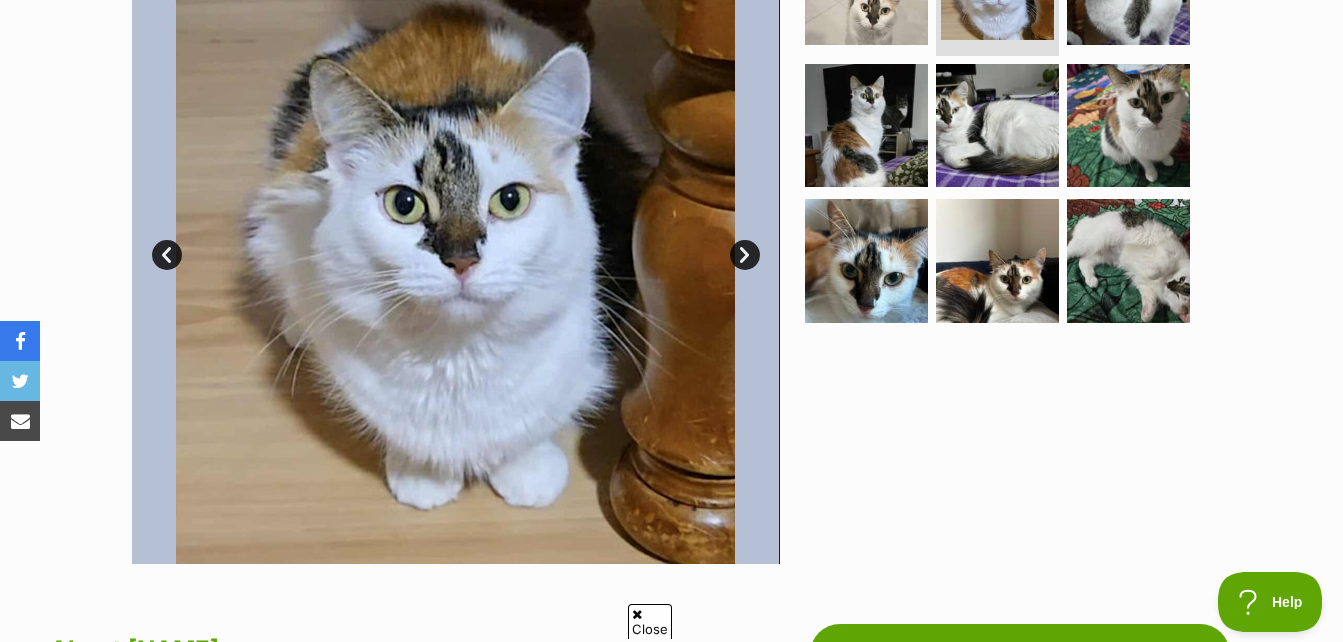 click on "Next" at bounding box center [745, 255] 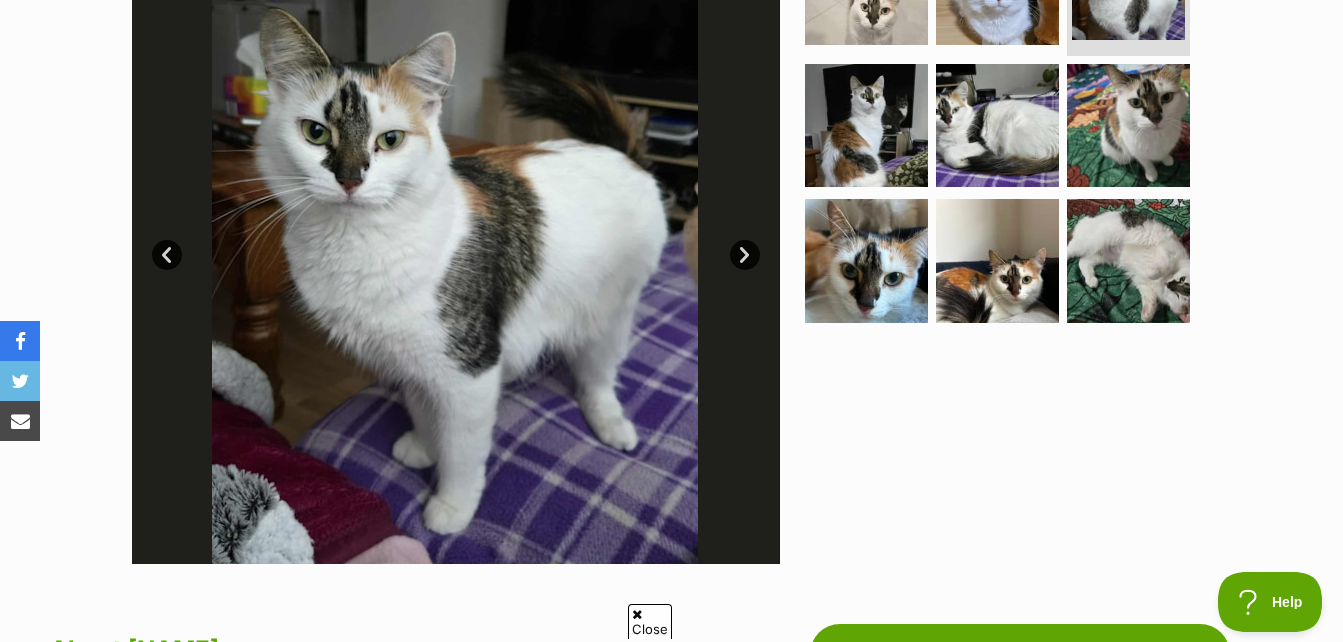 click on "Next" at bounding box center (745, 255) 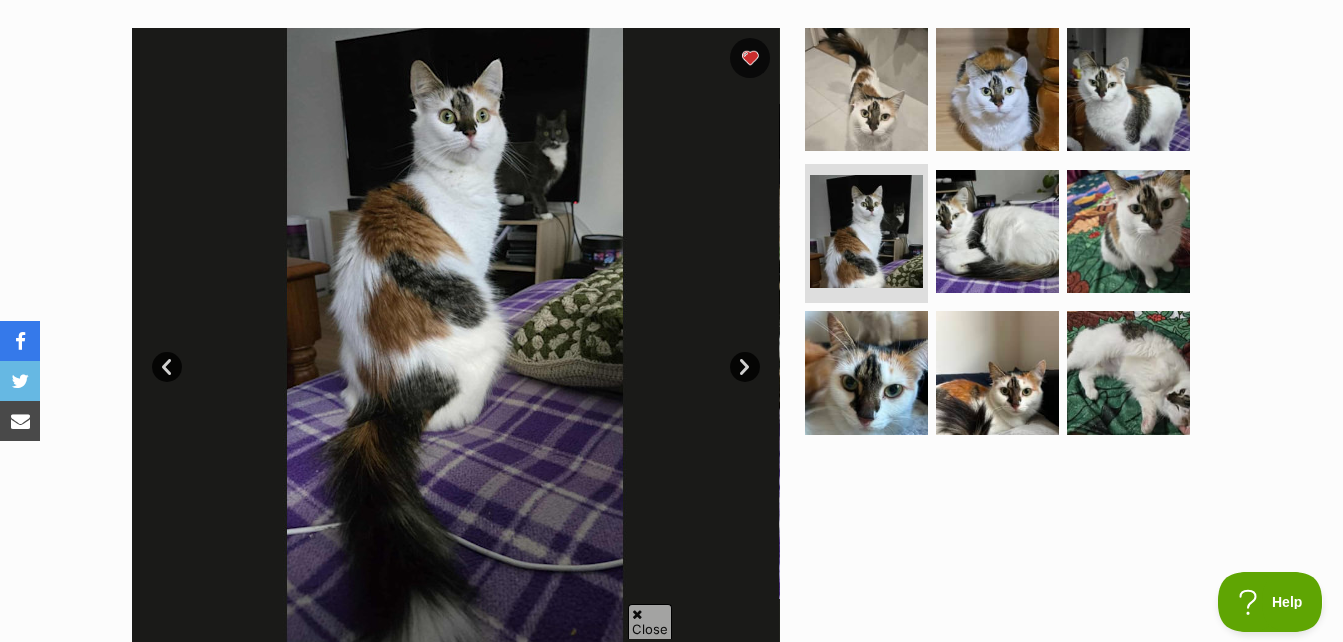 scroll, scrollTop: 500, scrollLeft: 0, axis: vertical 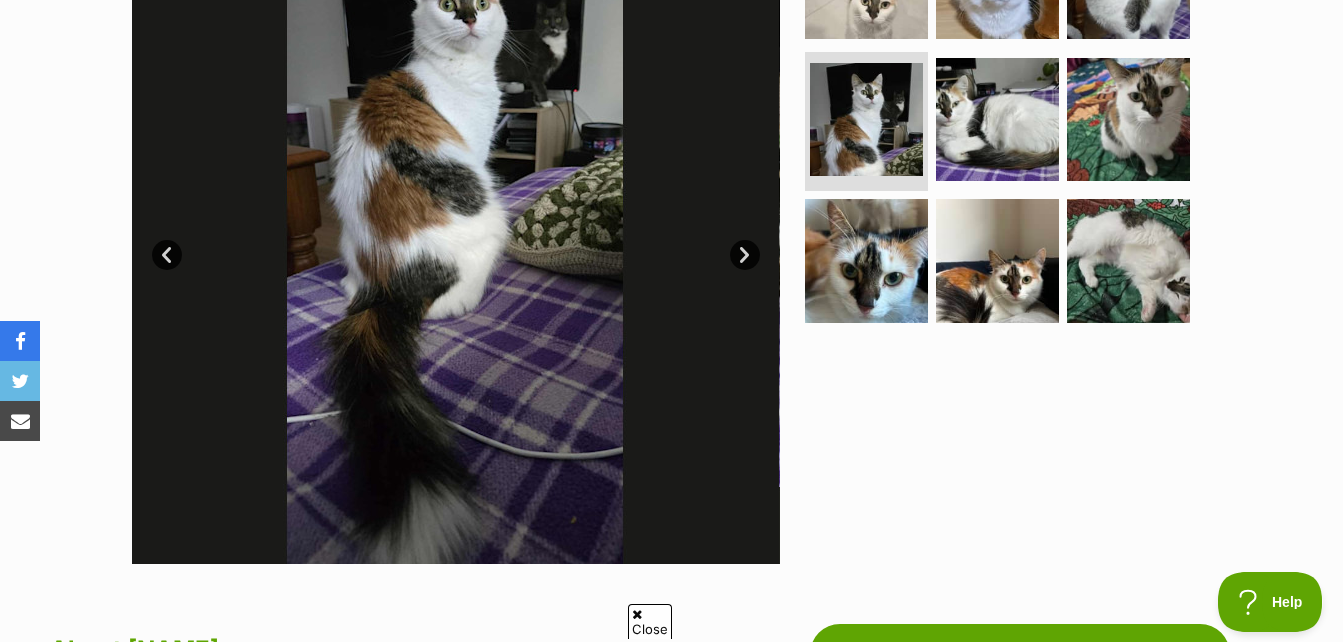 click on "Next" at bounding box center [745, 255] 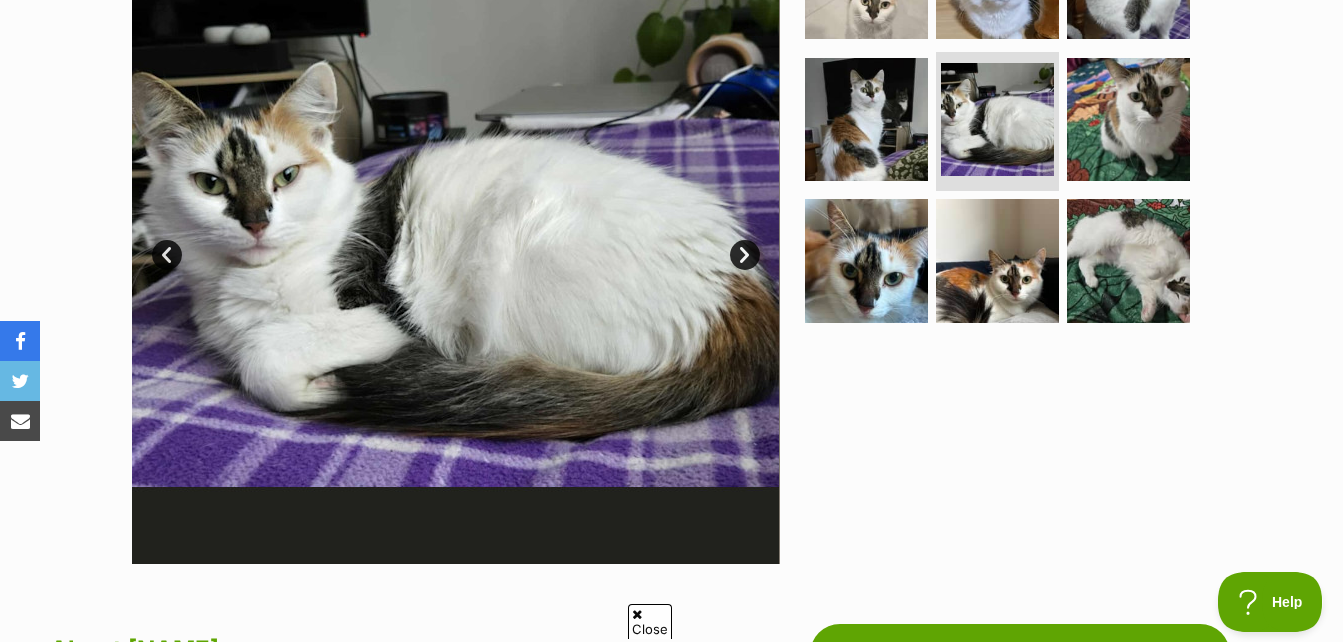 click on "Next" at bounding box center (745, 255) 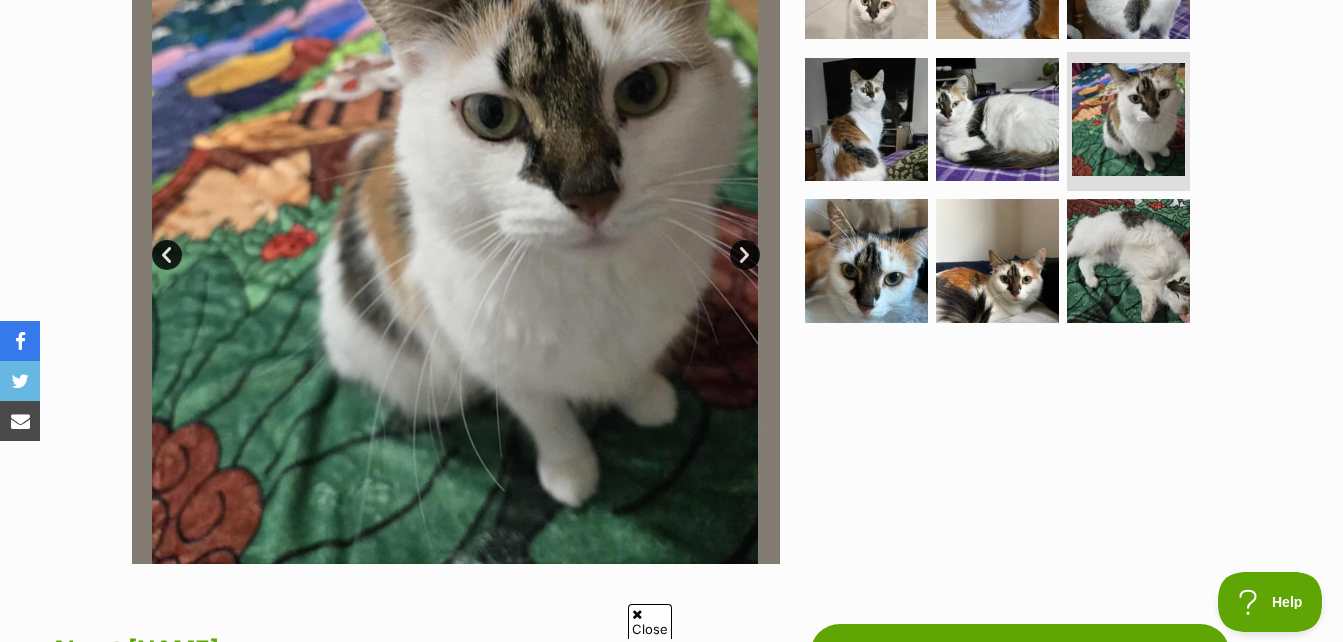 click on "Next" at bounding box center (745, 255) 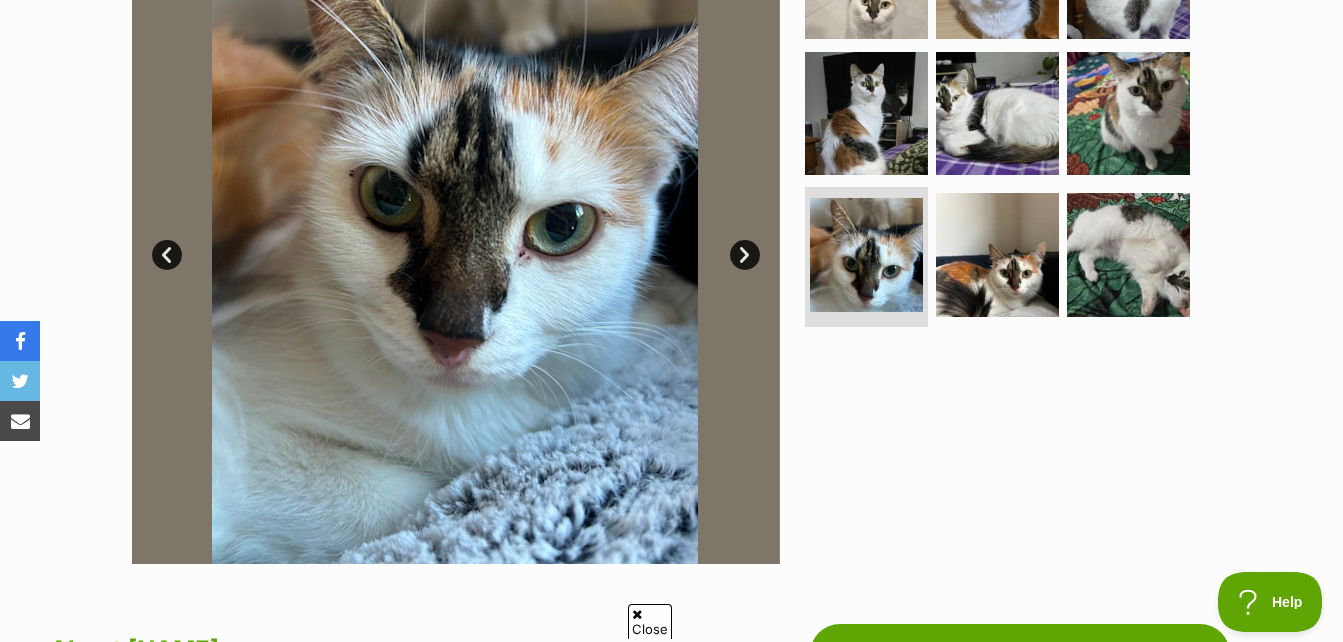 click on "Next" at bounding box center (745, 255) 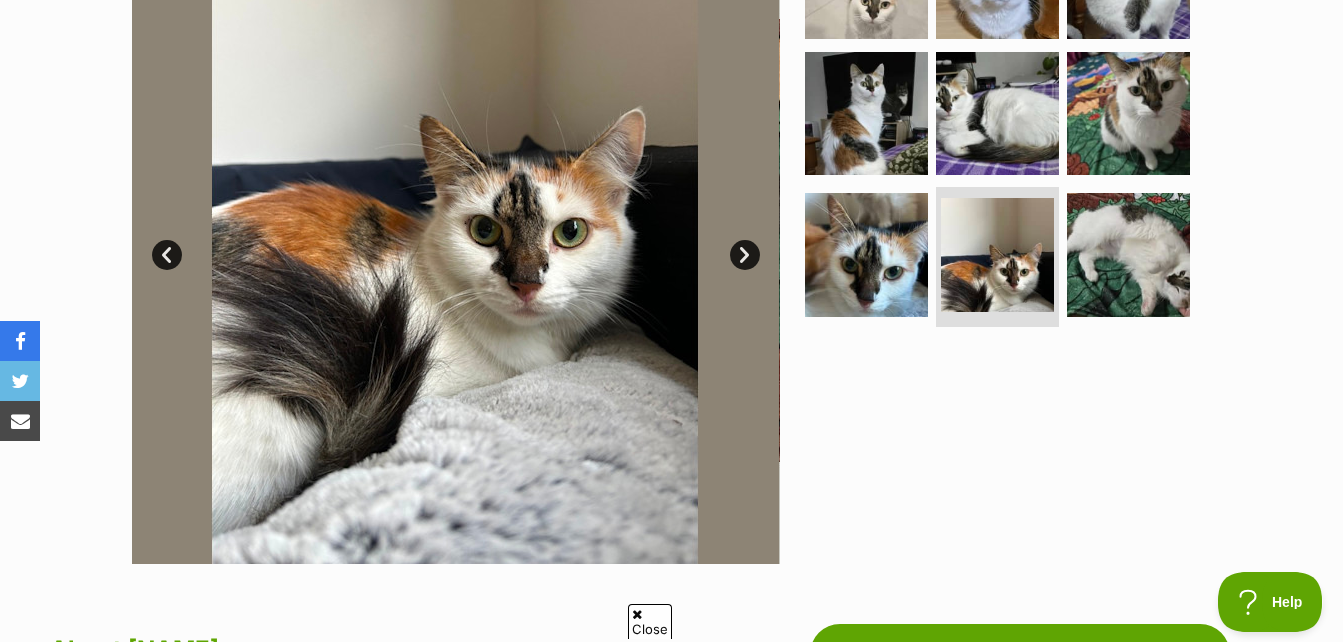 click on "Next" at bounding box center [745, 255] 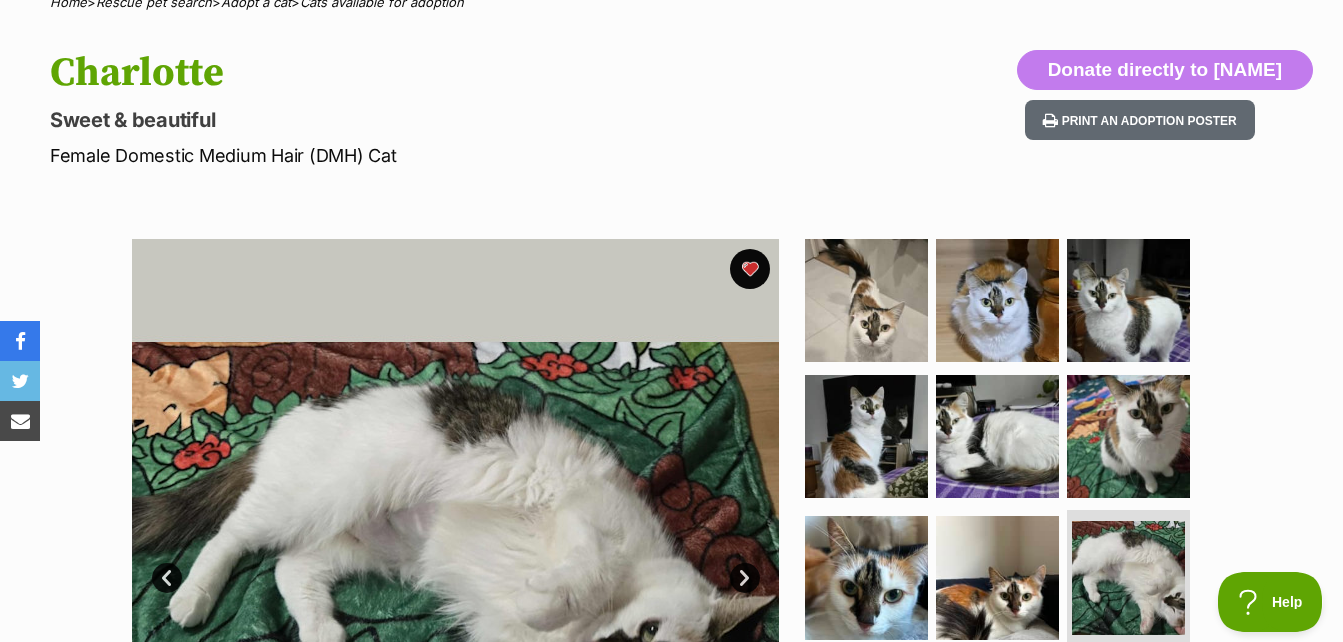 scroll, scrollTop: 0, scrollLeft: 0, axis: both 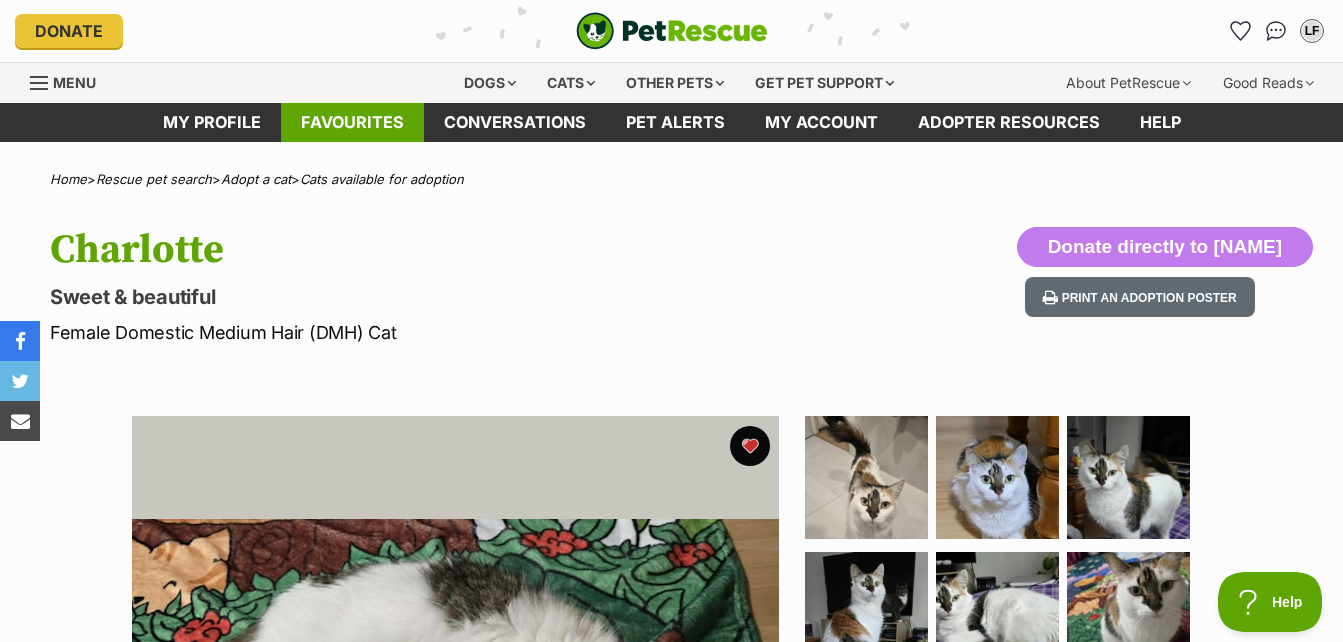click on "Favourites" at bounding box center (352, 122) 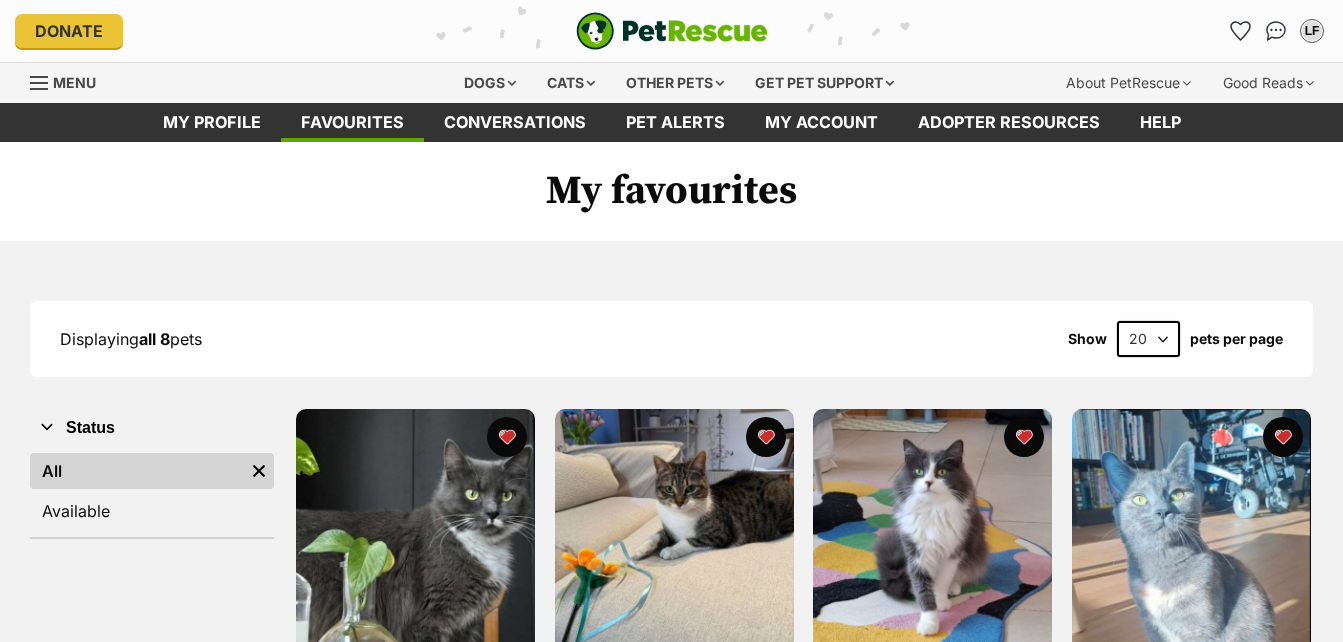 scroll, scrollTop: 0, scrollLeft: 0, axis: both 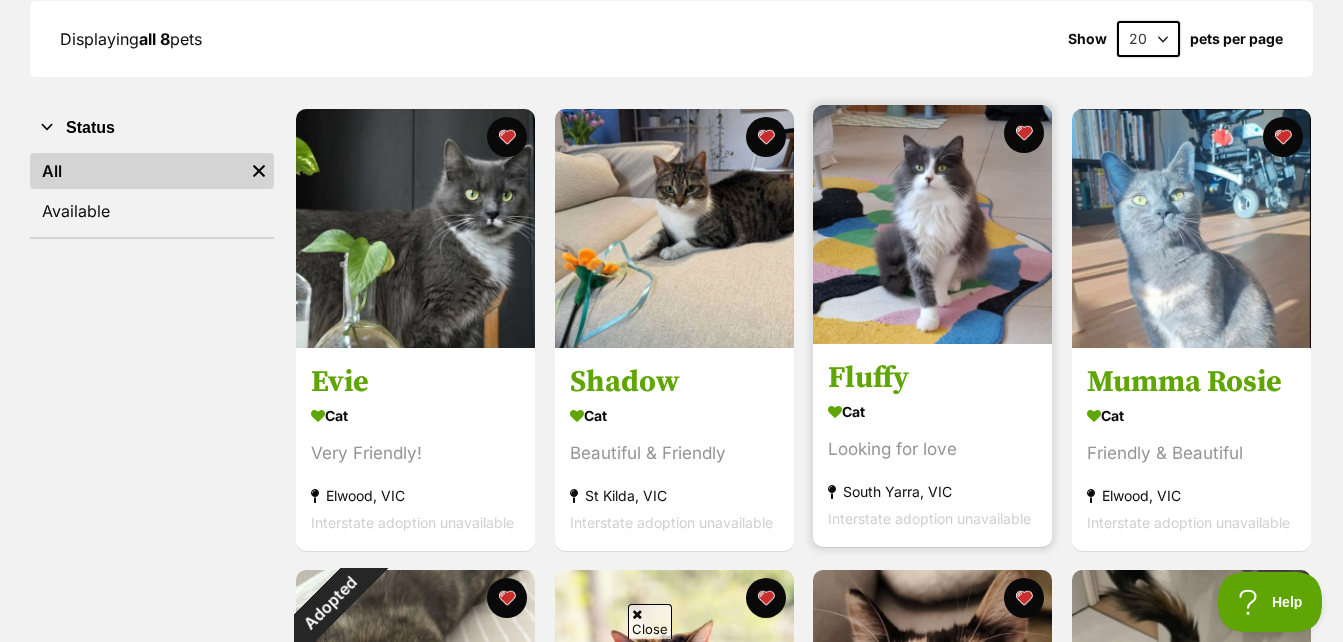 click at bounding box center (932, 224) 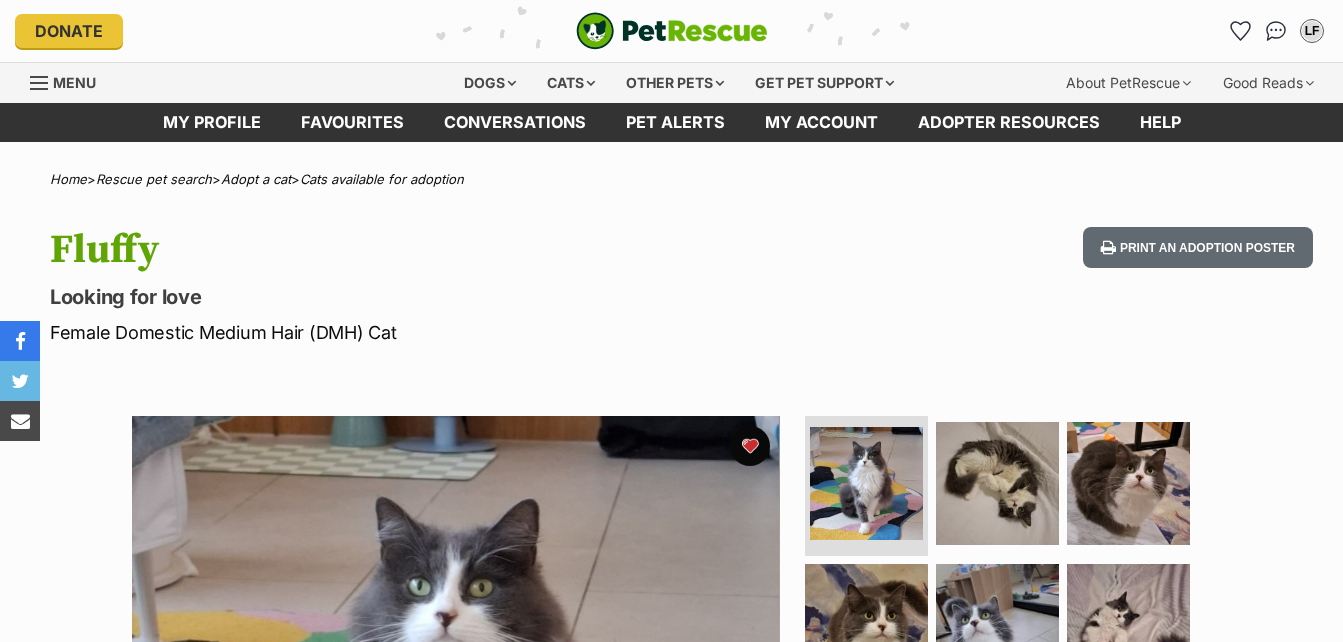 scroll, scrollTop: 0, scrollLeft: 0, axis: both 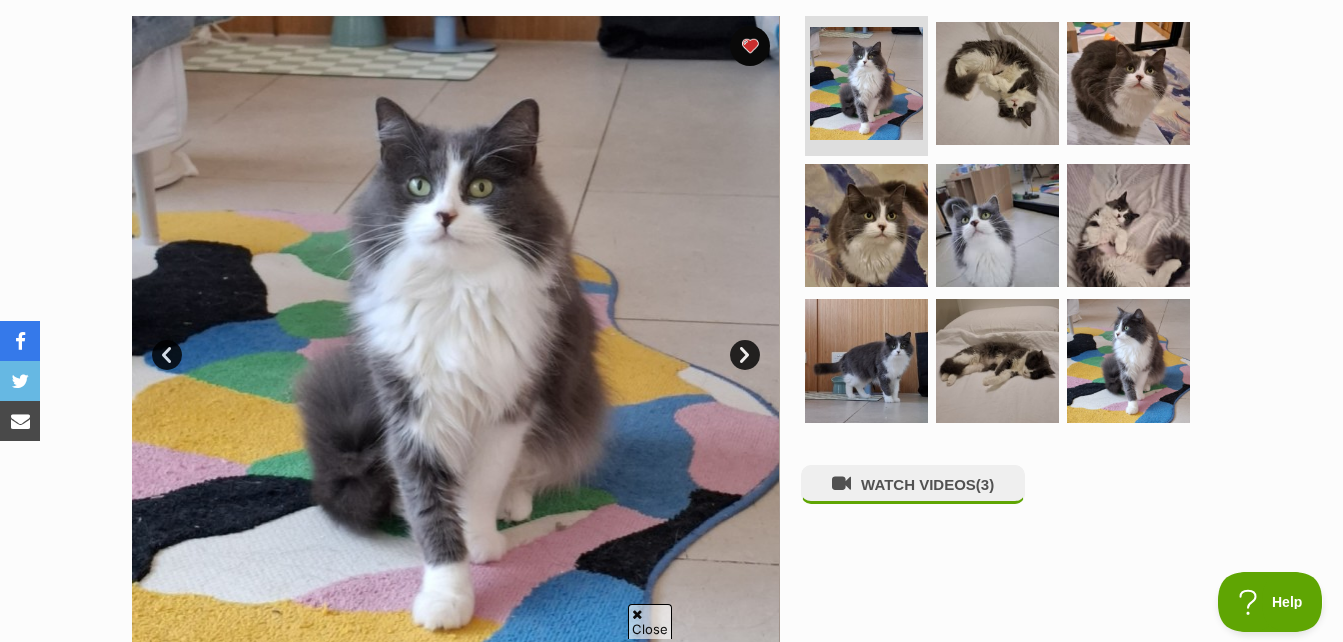 click on "Next" at bounding box center (745, 355) 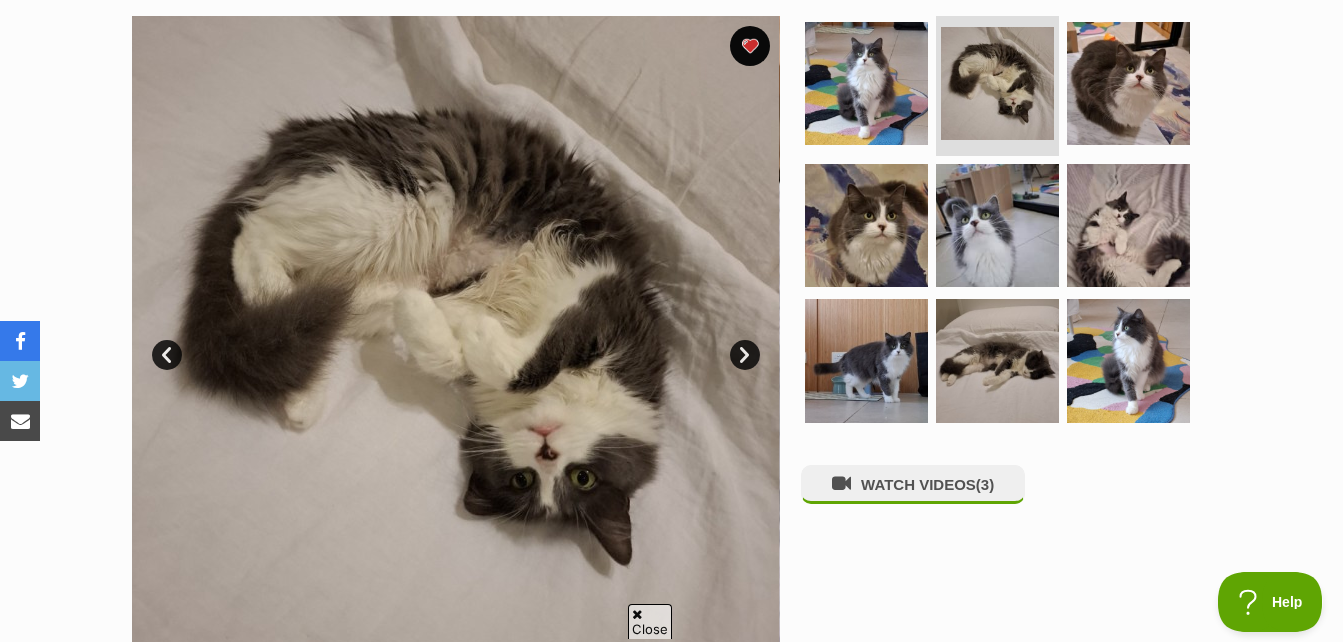click on "Next" at bounding box center (745, 355) 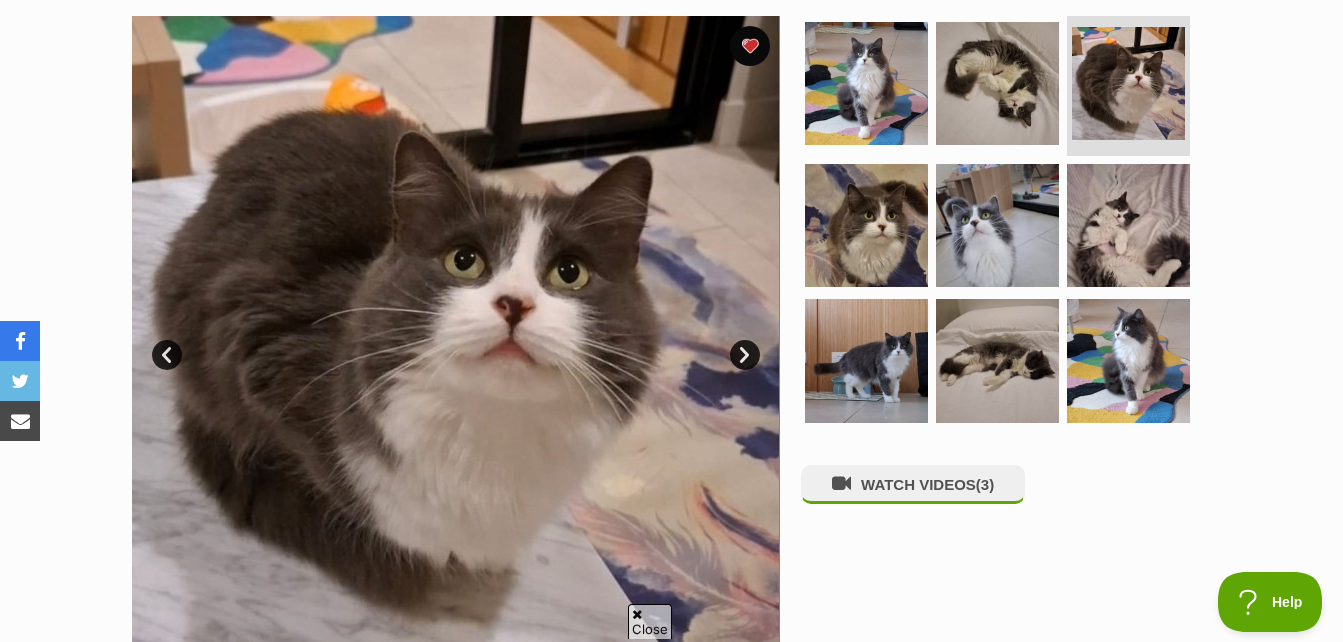 click on "Next" at bounding box center (745, 355) 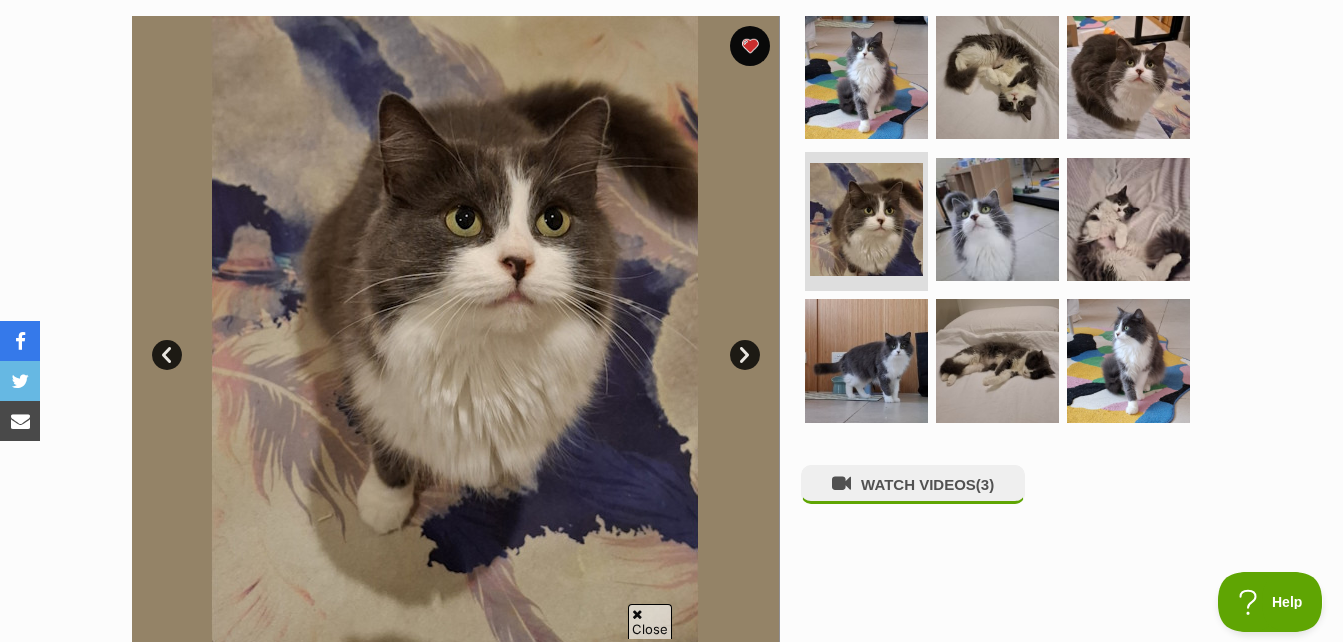click on "Next" at bounding box center (745, 355) 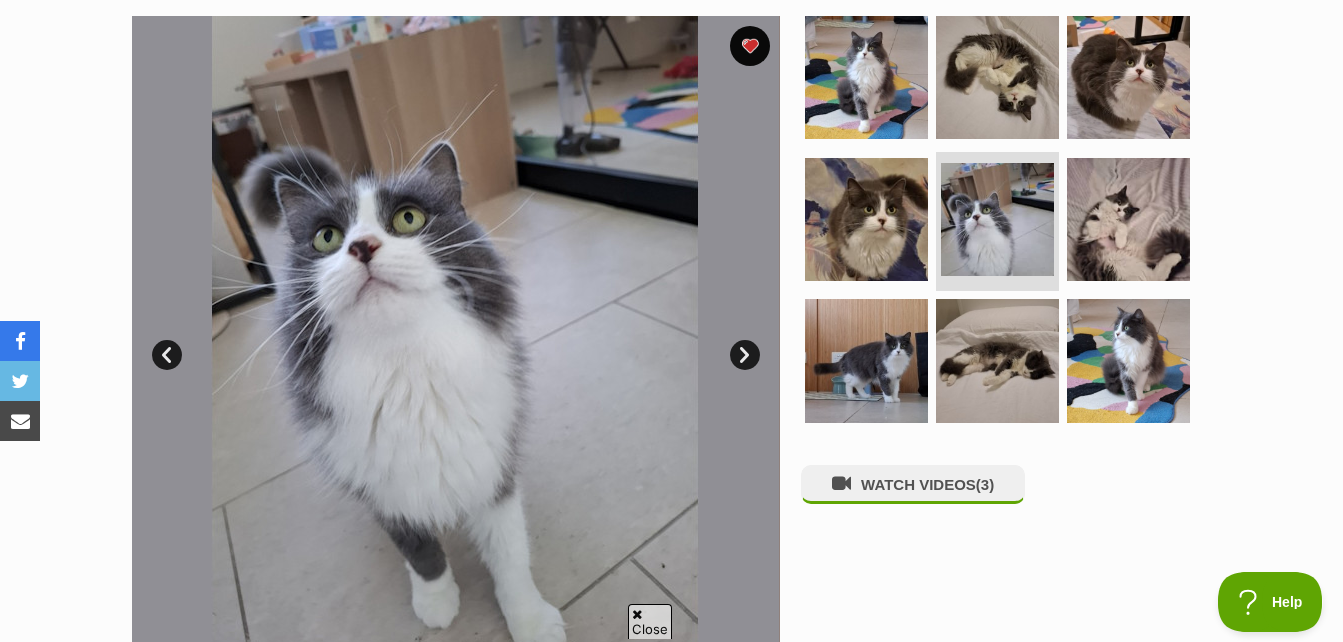 click on "Next" at bounding box center [745, 355] 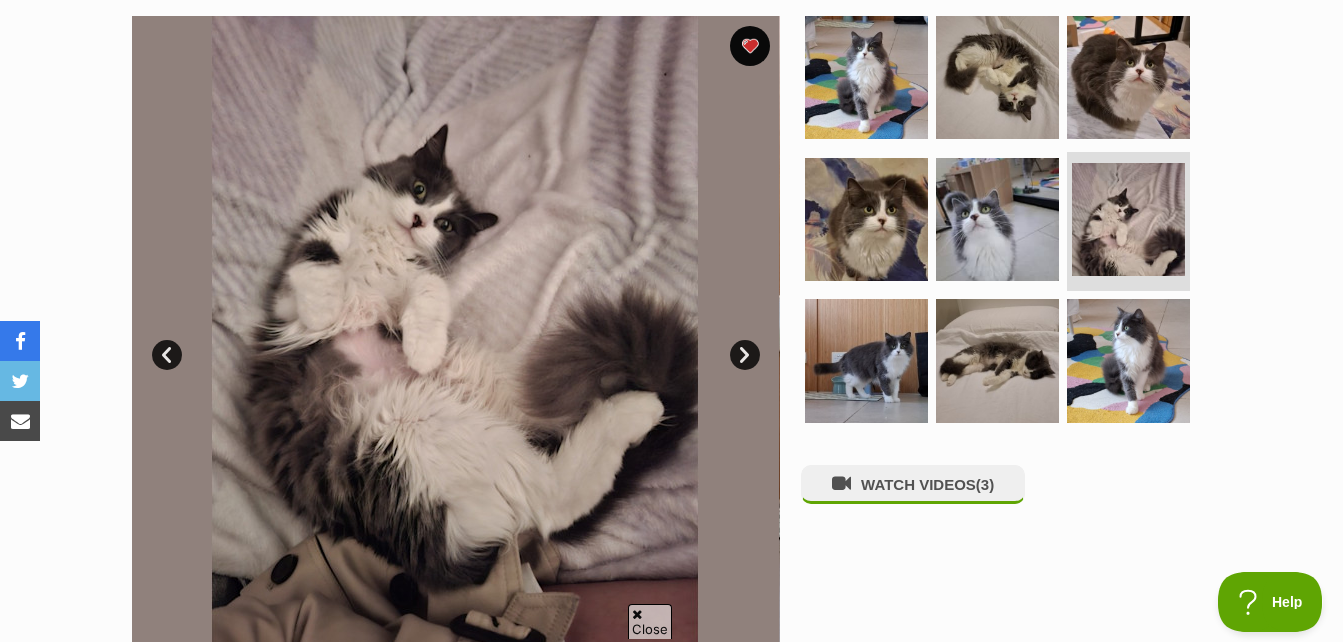 click on "Next" at bounding box center (745, 355) 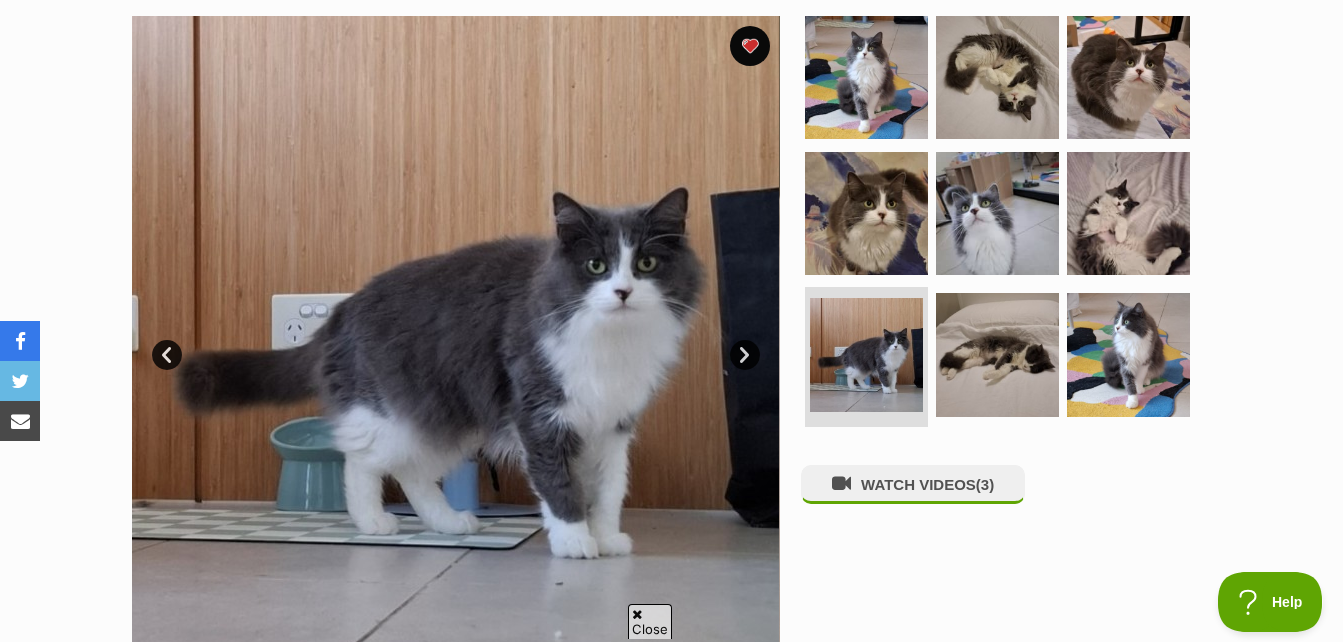 click on "Next" at bounding box center [745, 355] 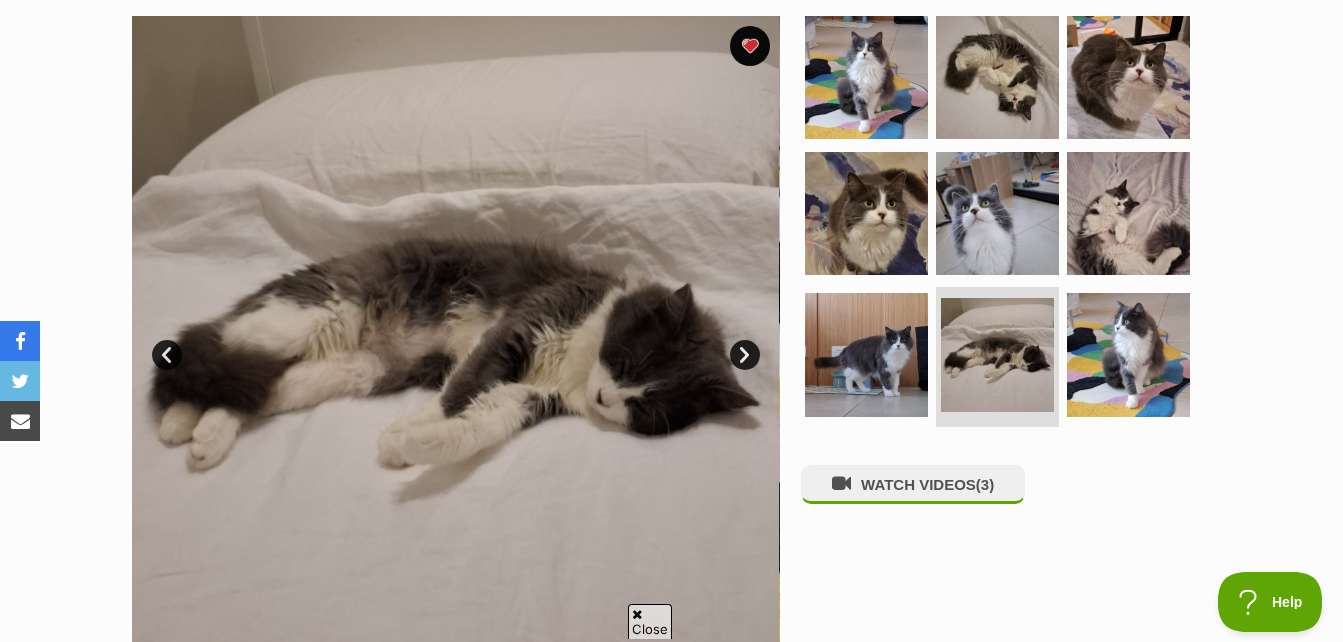 click on "Next" at bounding box center (745, 355) 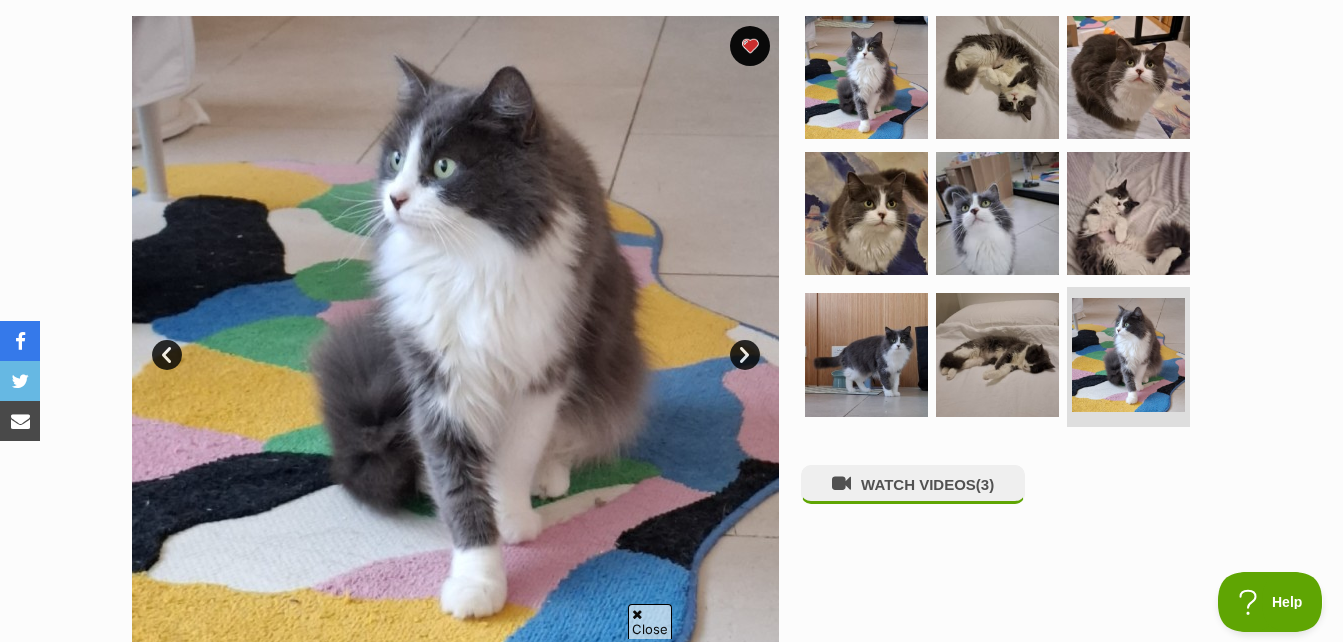 click on "Next" at bounding box center (745, 355) 